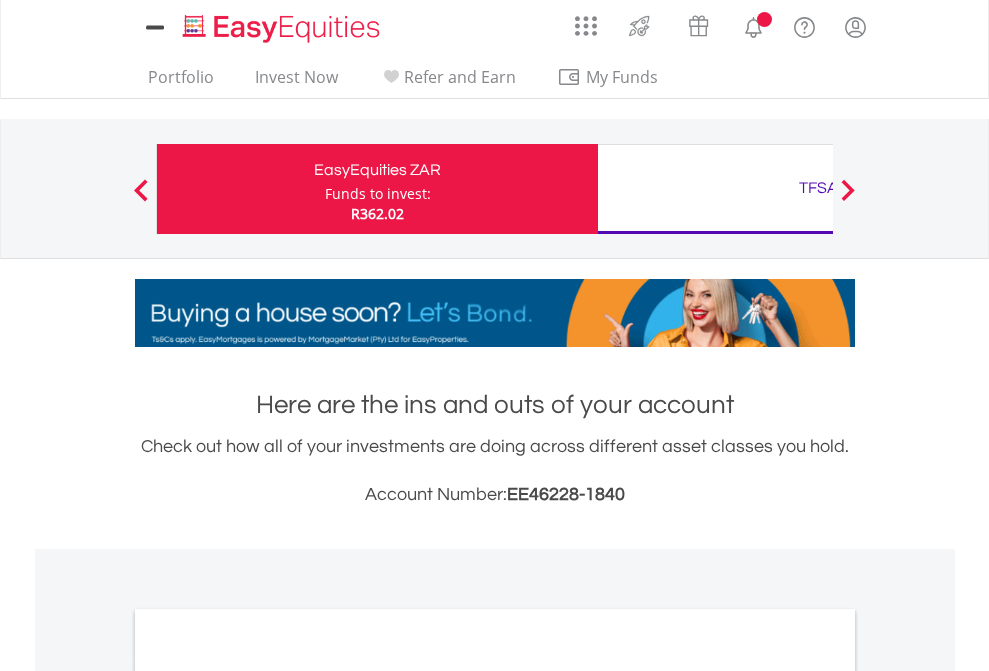 scroll, scrollTop: 0, scrollLeft: 0, axis: both 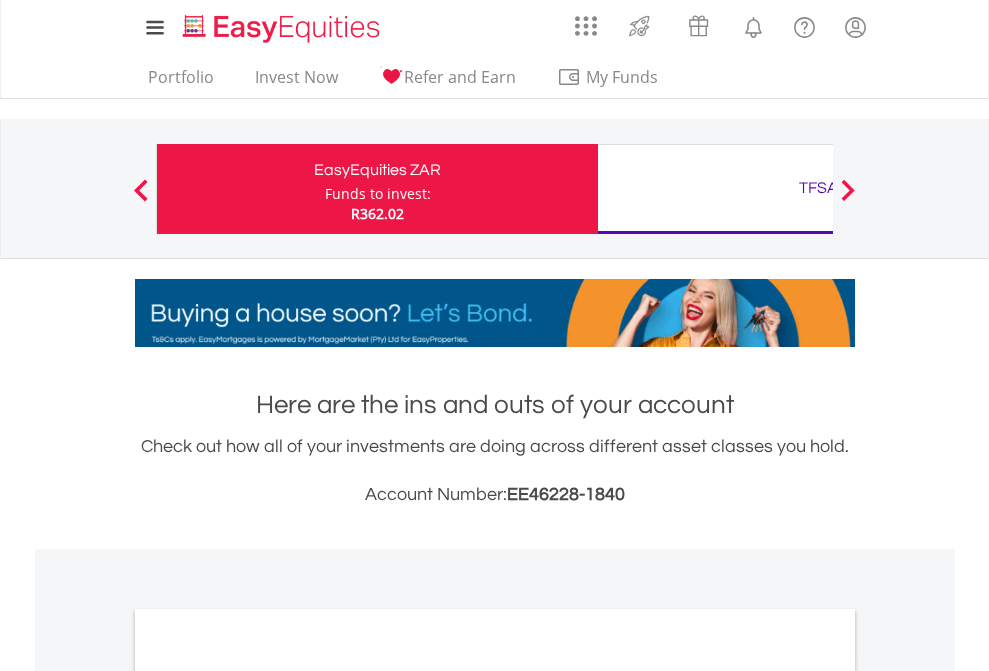 click on "Funds to invest:" at bounding box center (378, 194) 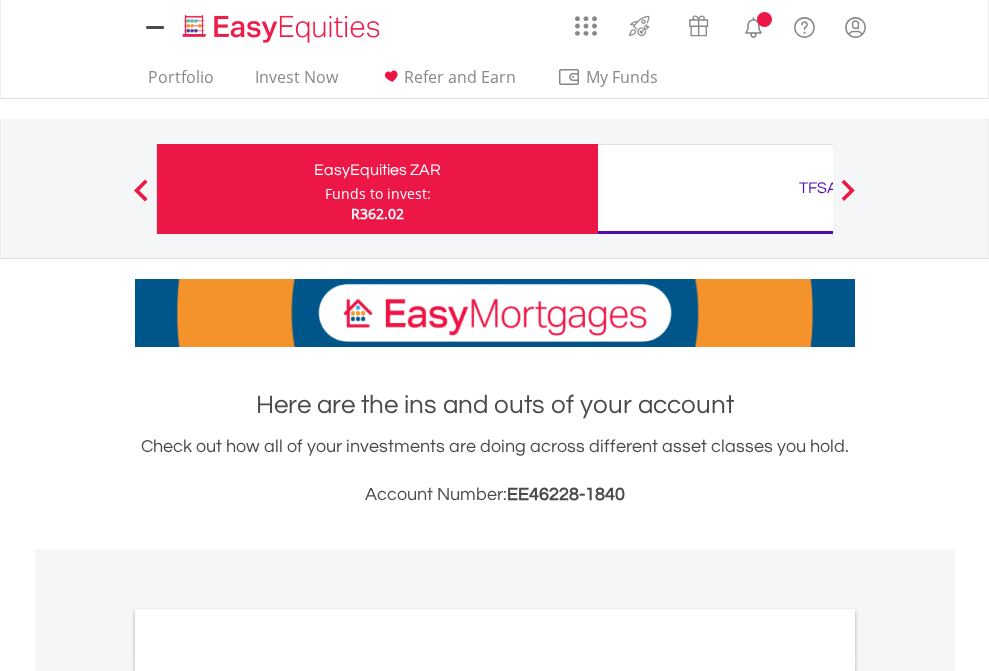 scroll, scrollTop: 0, scrollLeft: 0, axis: both 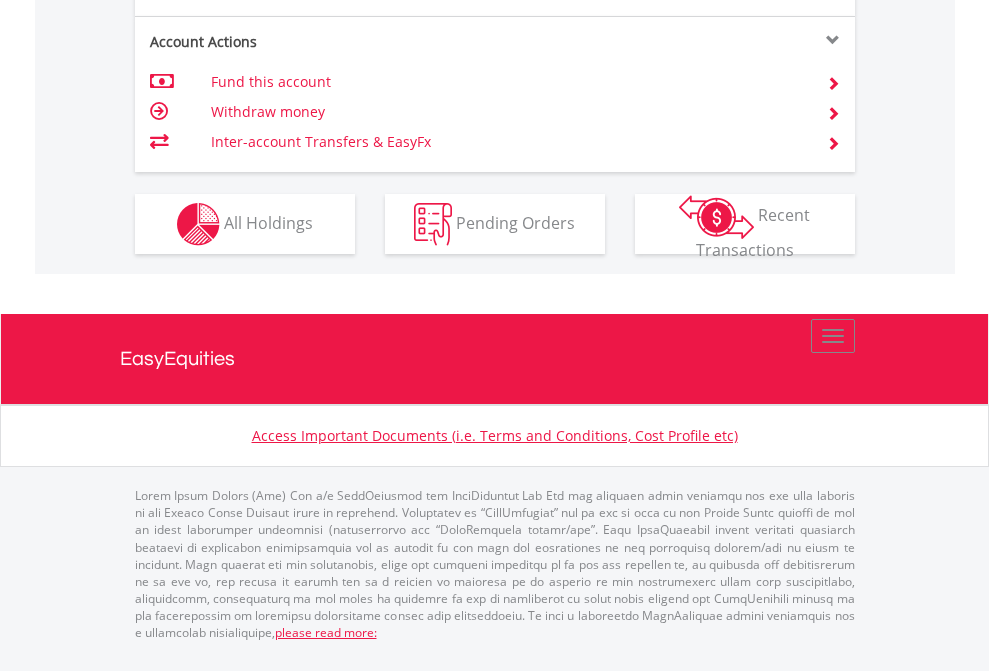 click on "Investment types" at bounding box center (706, -337) 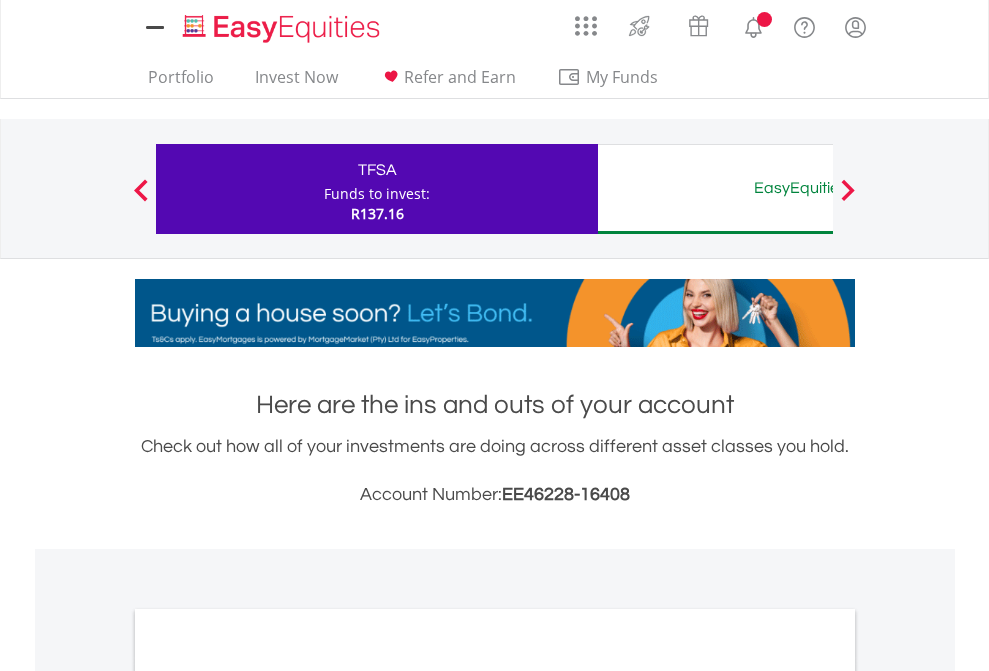 scroll, scrollTop: 0, scrollLeft: 0, axis: both 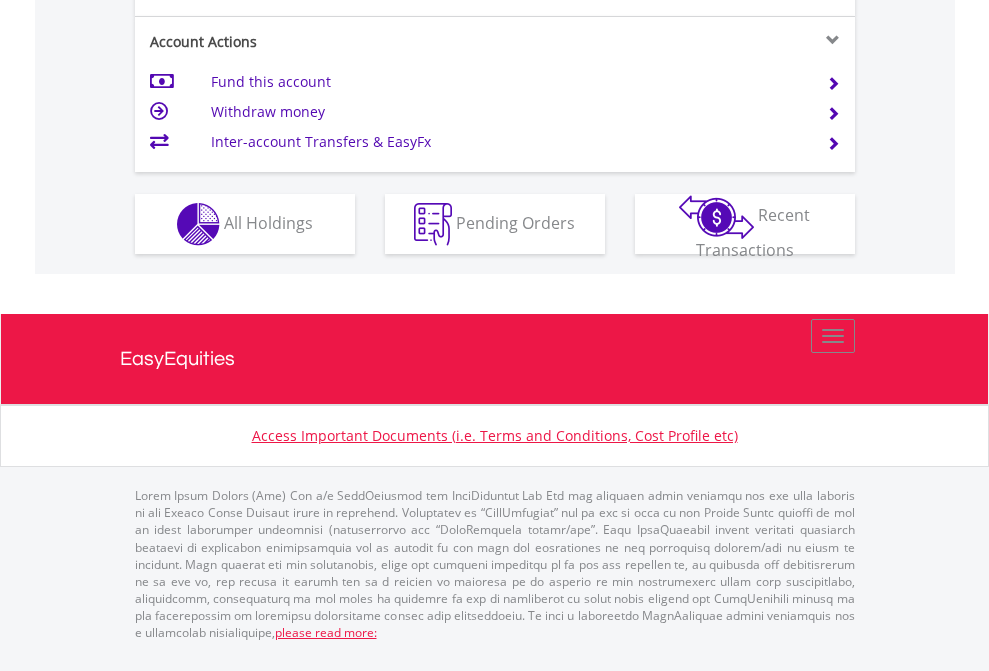 click on "Investment types" at bounding box center (706, -337) 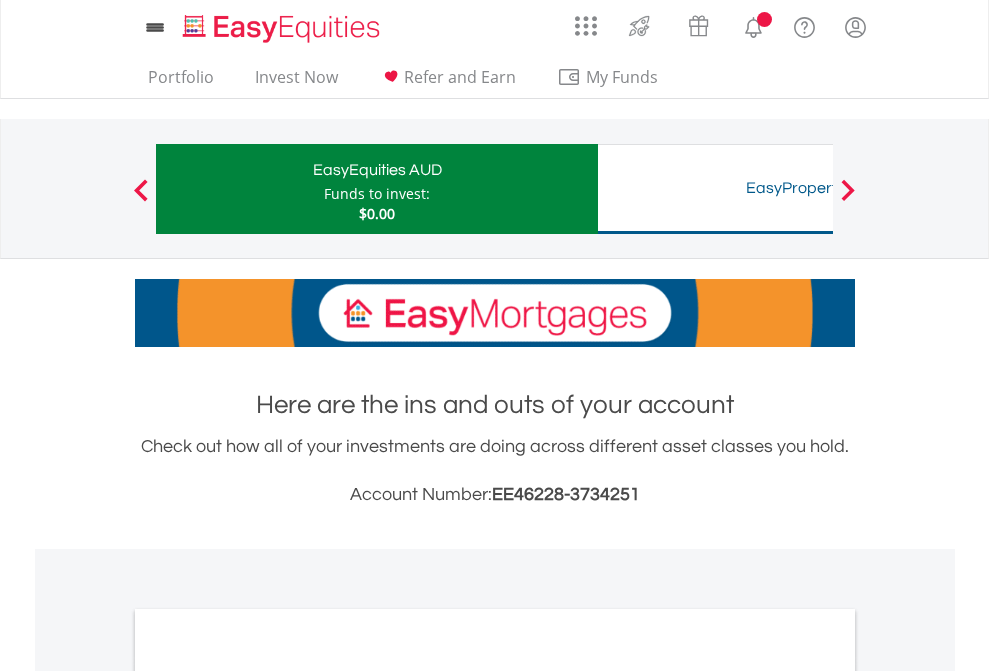 scroll, scrollTop: 0, scrollLeft: 0, axis: both 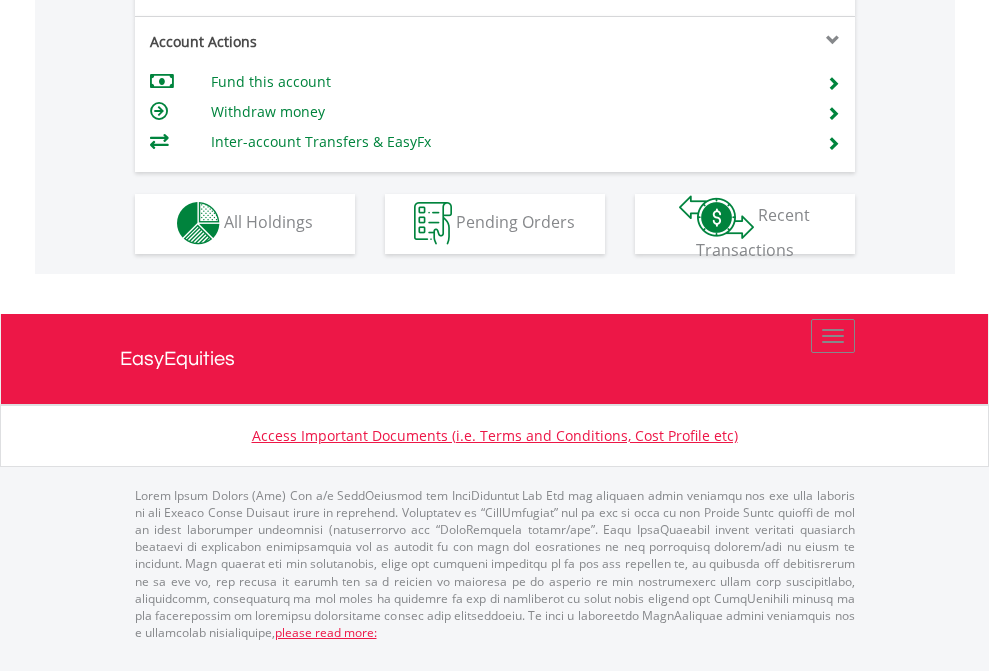 click on "Investment types" at bounding box center [706, -353] 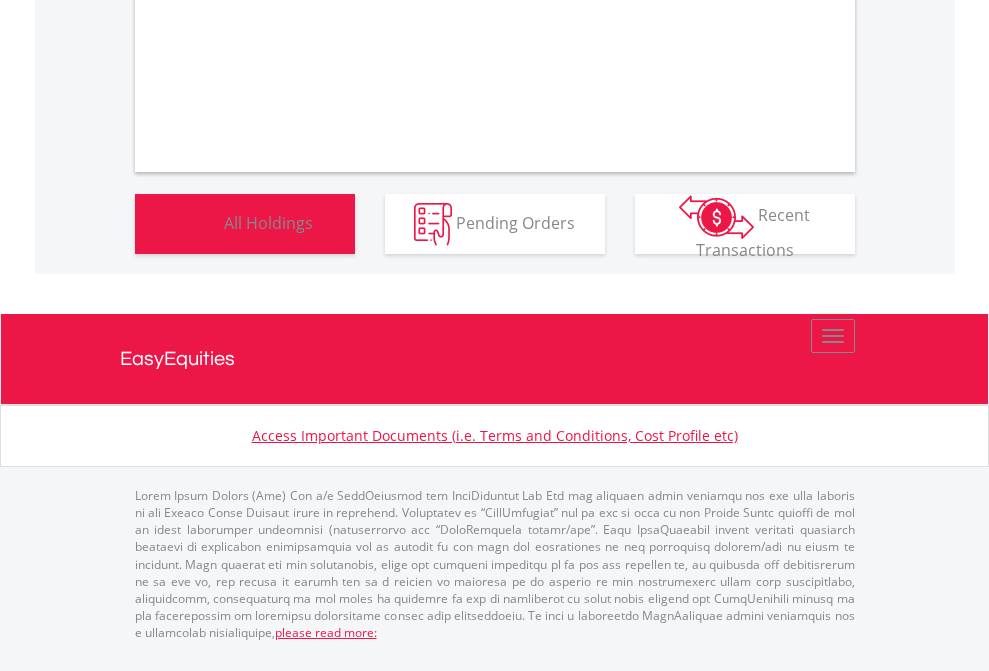 click on "All Holdings" at bounding box center (268, 222) 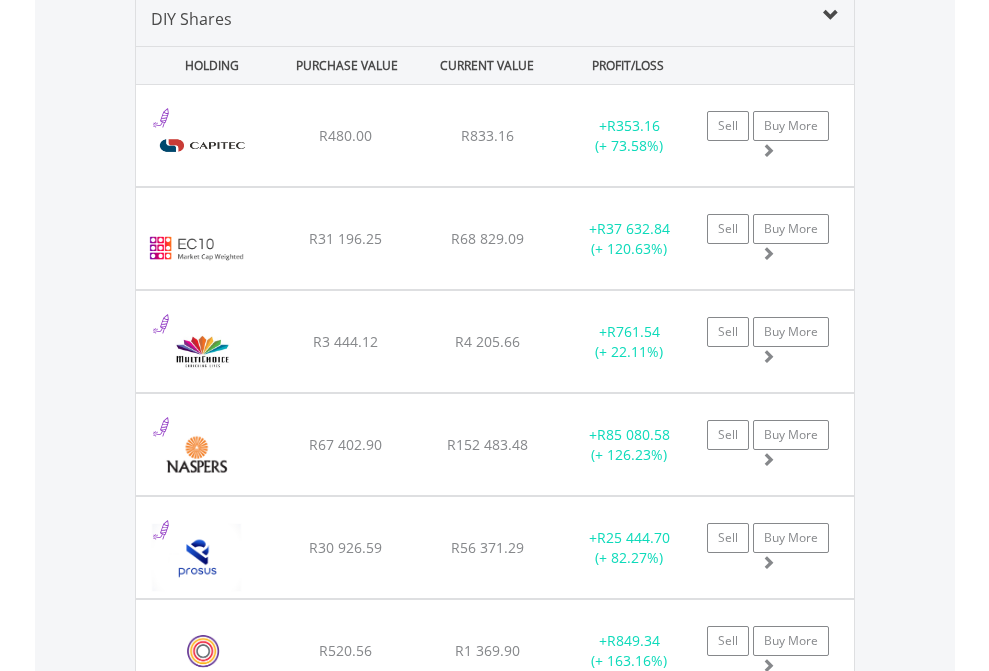 scroll, scrollTop: 1933, scrollLeft: 0, axis: vertical 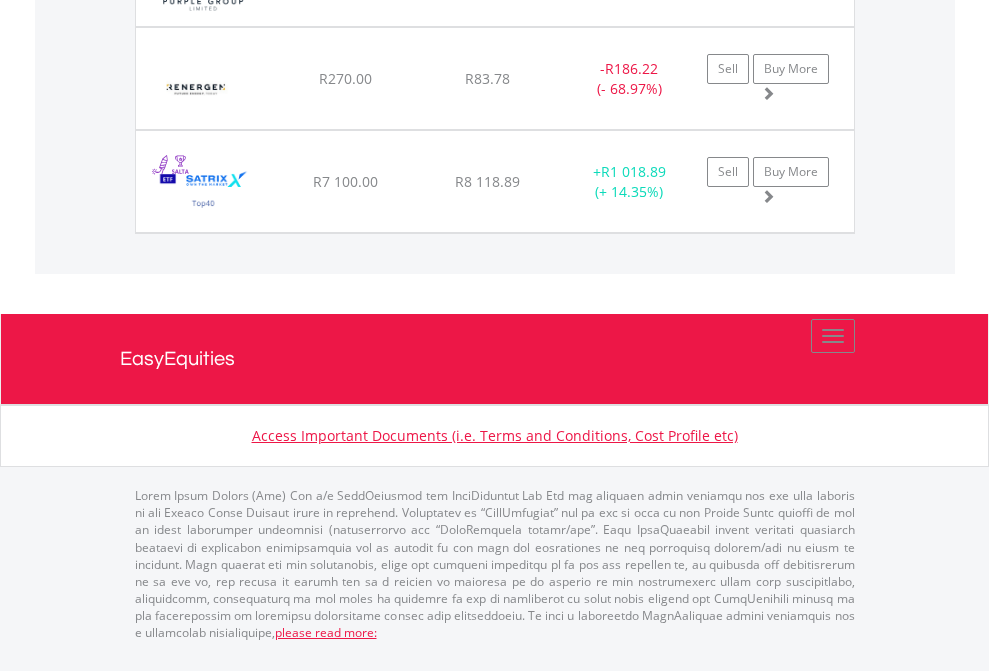 click on "TFSA" at bounding box center (818, -1689) 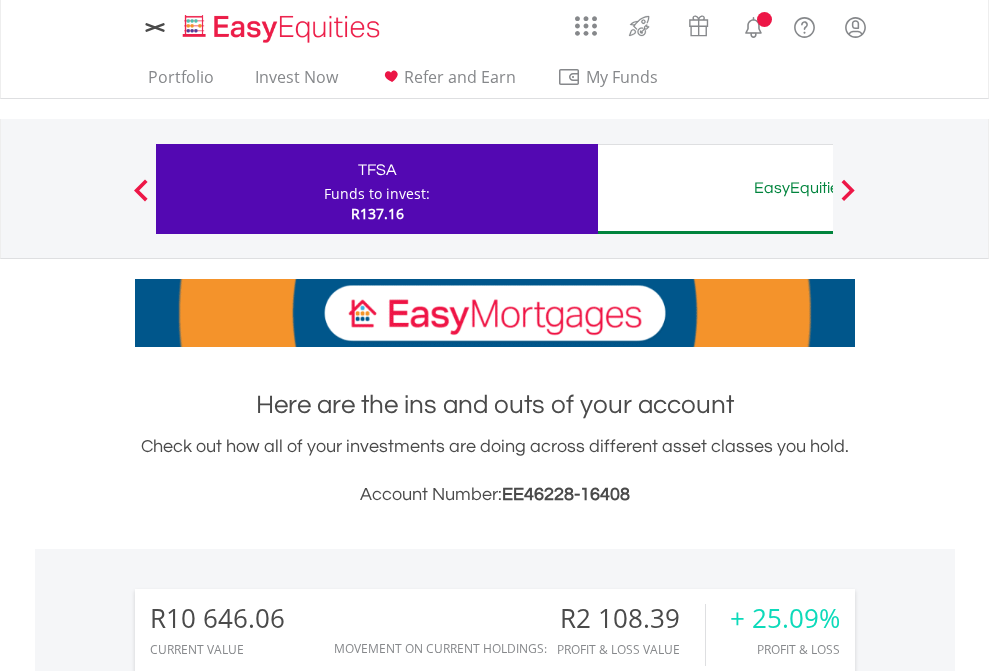scroll, scrollTop: 0, scrollLeft: 0, axis: both 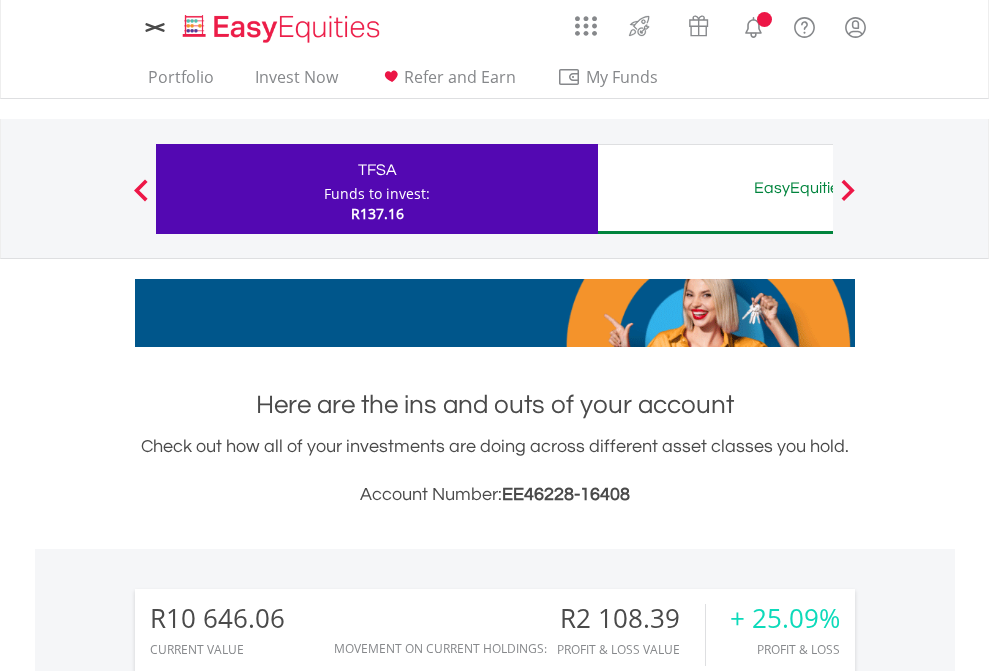 click on "All Holdings" at bounding box center (268, 1586) 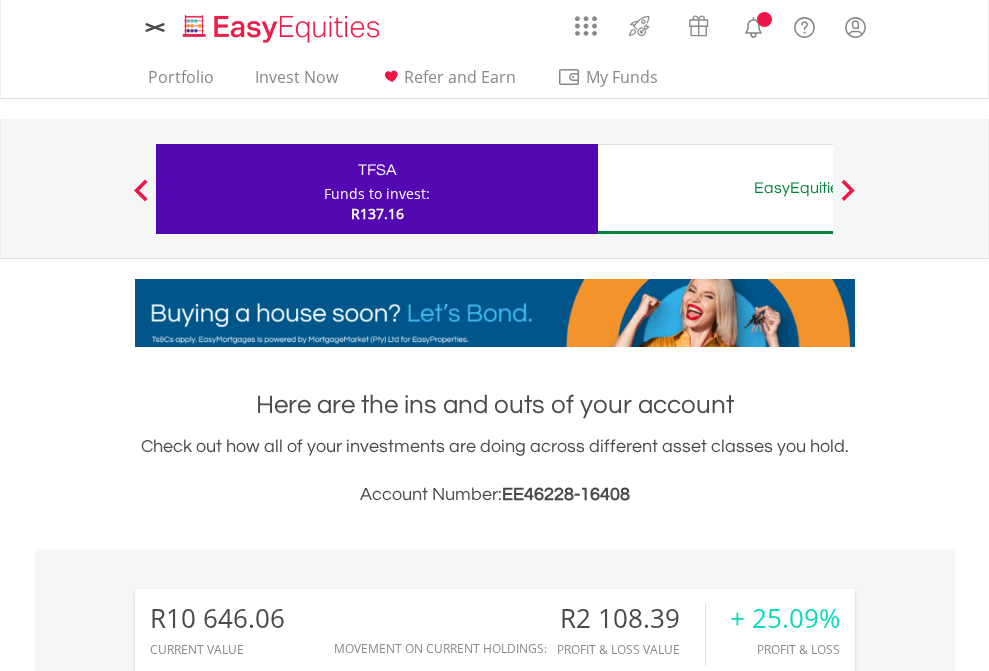 scroll, scrollTop: 999808, scrollLeft: 999687, axis: both 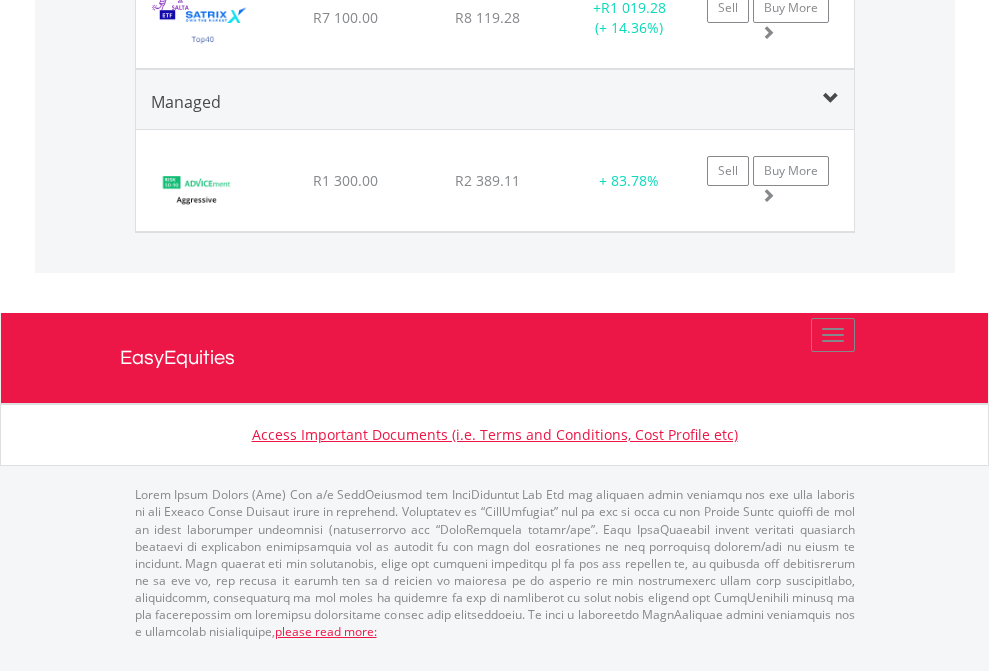 click on "EasyEquities AUD" at bounding box center (818, -1622) 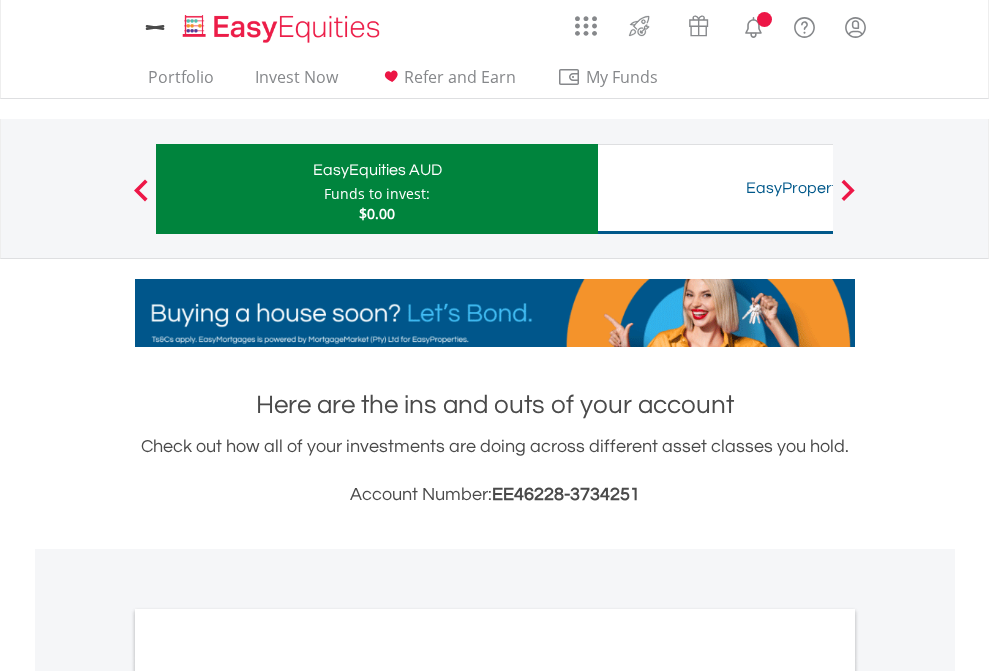 click on "All Holdings" at bounding box center (268, 1096) 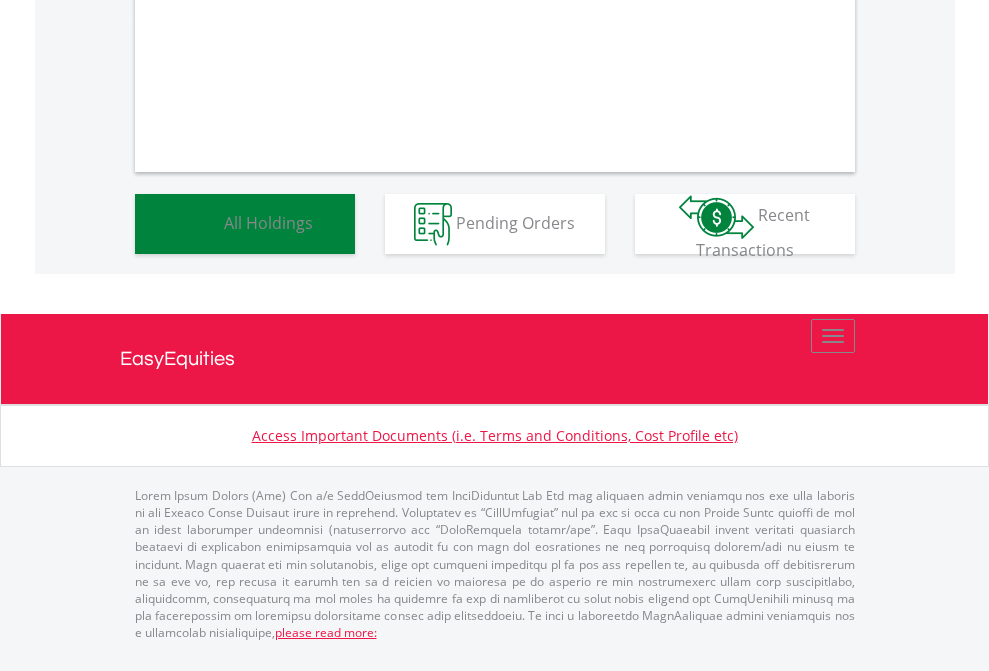 scroll, scrollTop: 1202, scrollLeft: 0, axis: vertical 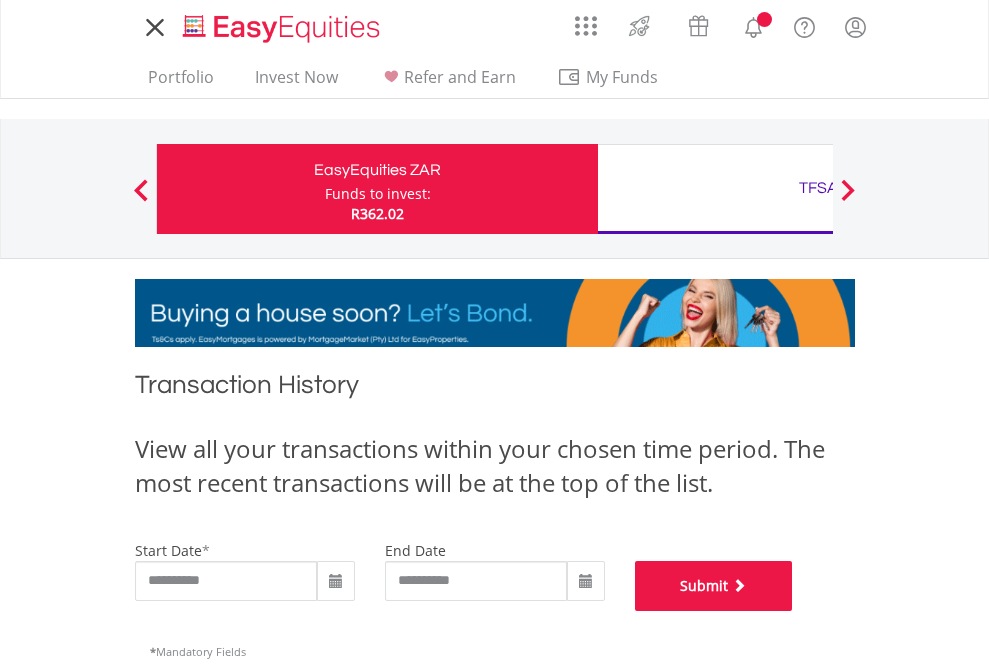 click on "Submit" at bounding box center (714, 586) 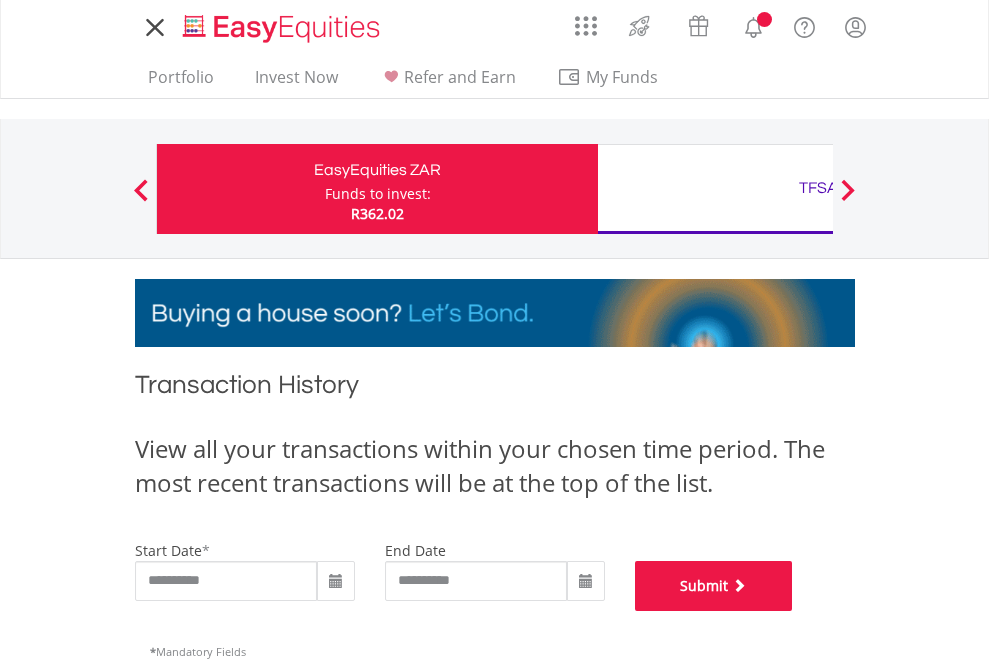 scroll, scrollTop: 811, scrollLeft: 0, axis: vertical 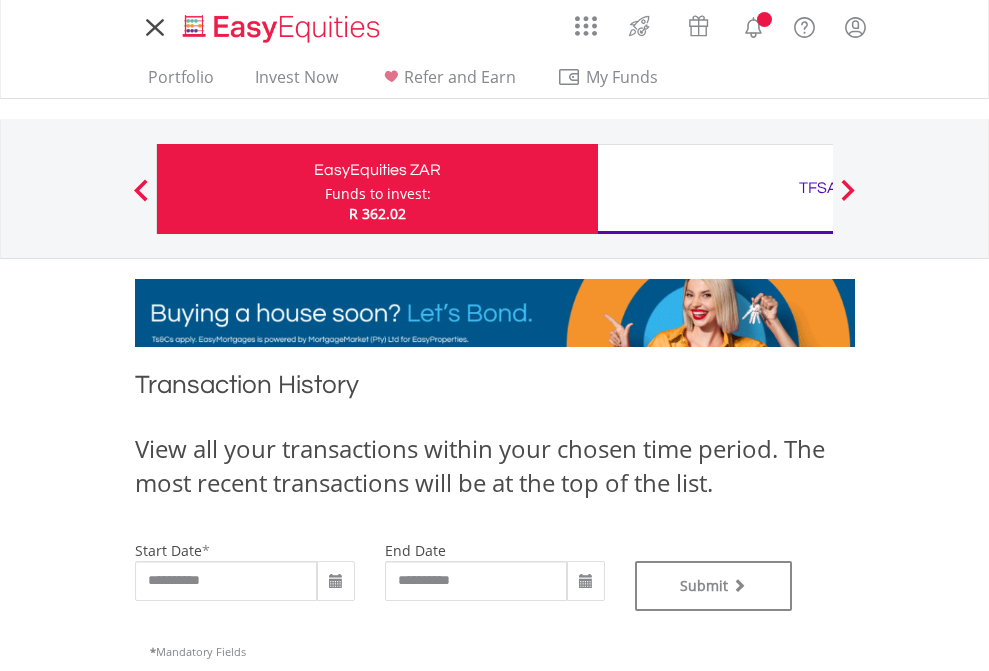 click on "TFSA" at bounding box center (818, 188) 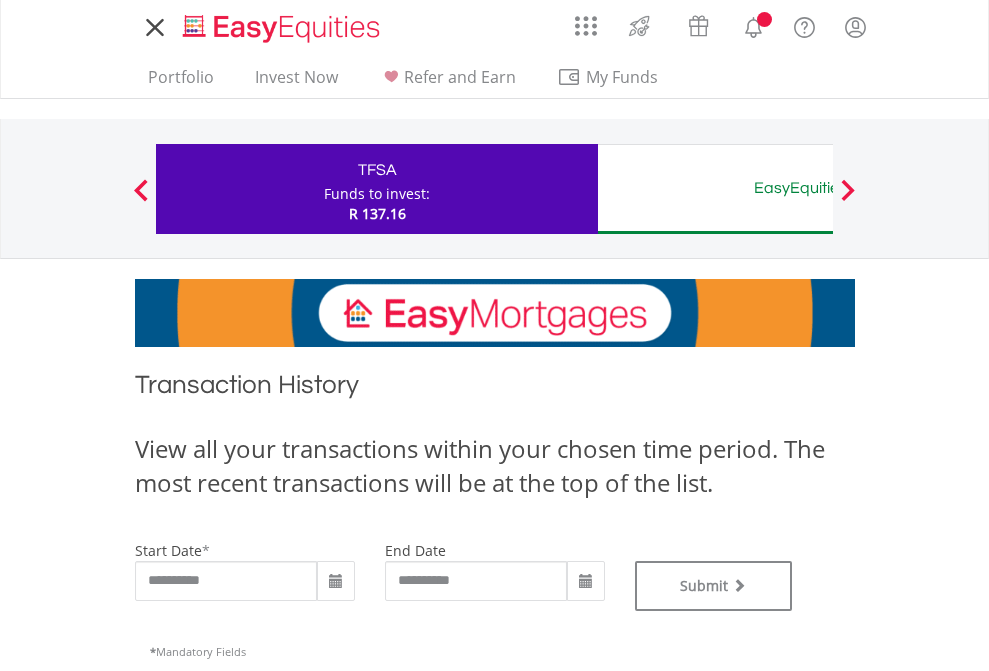 scroll, scrollTop: 0, scrollLeft: 0, axis: both 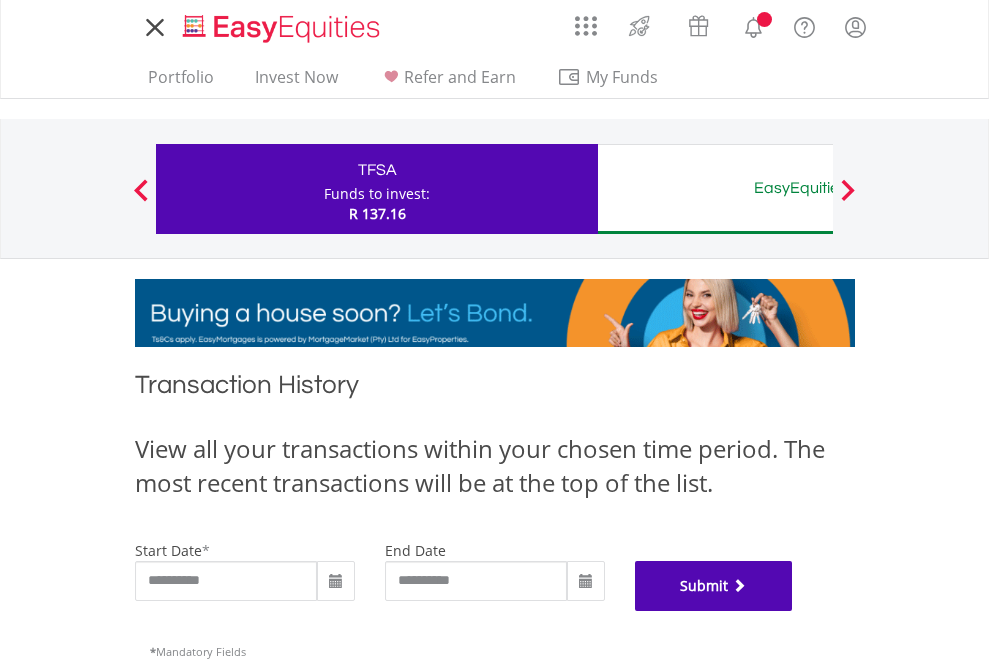 click on "Submit" at bounding box center [714, 586] 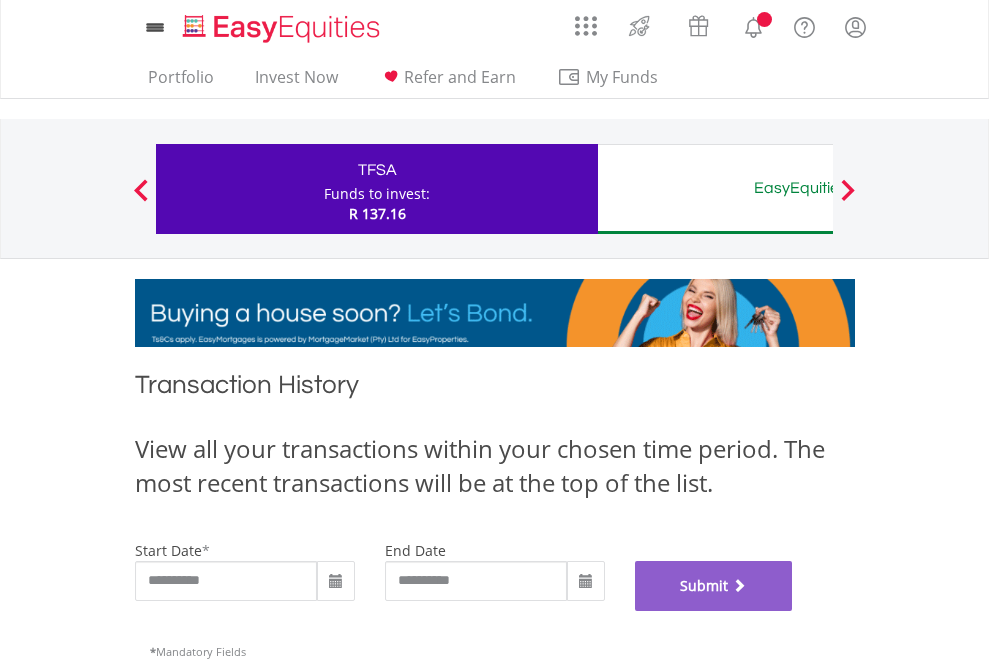 scroll, scrollTop: 811, scrollLeft: 0, axis: vertical 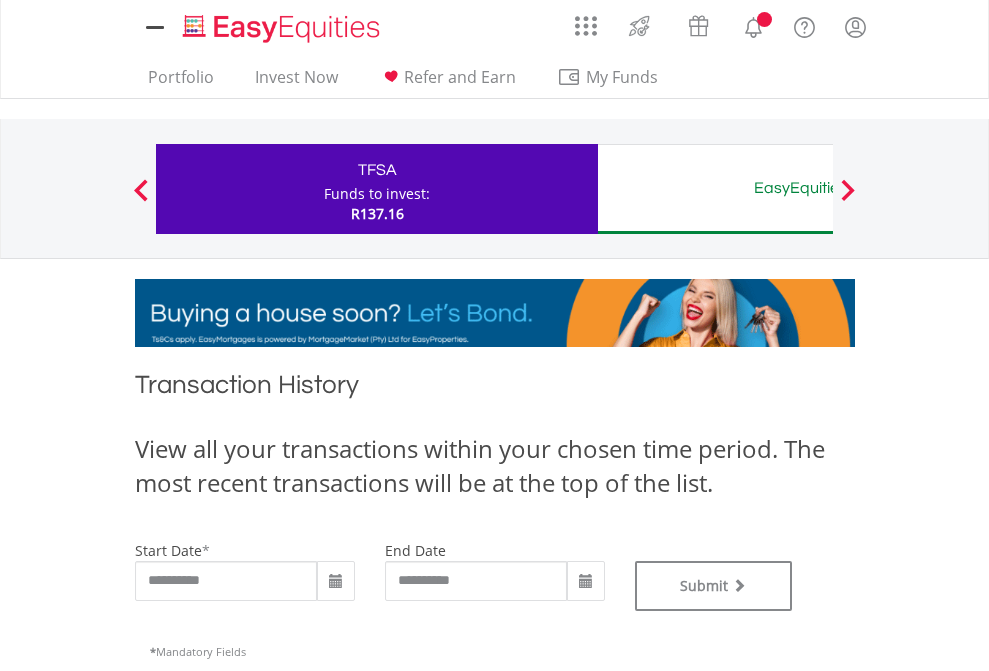 click on "EasyEquities AUD" at bounding box center (818, 188) 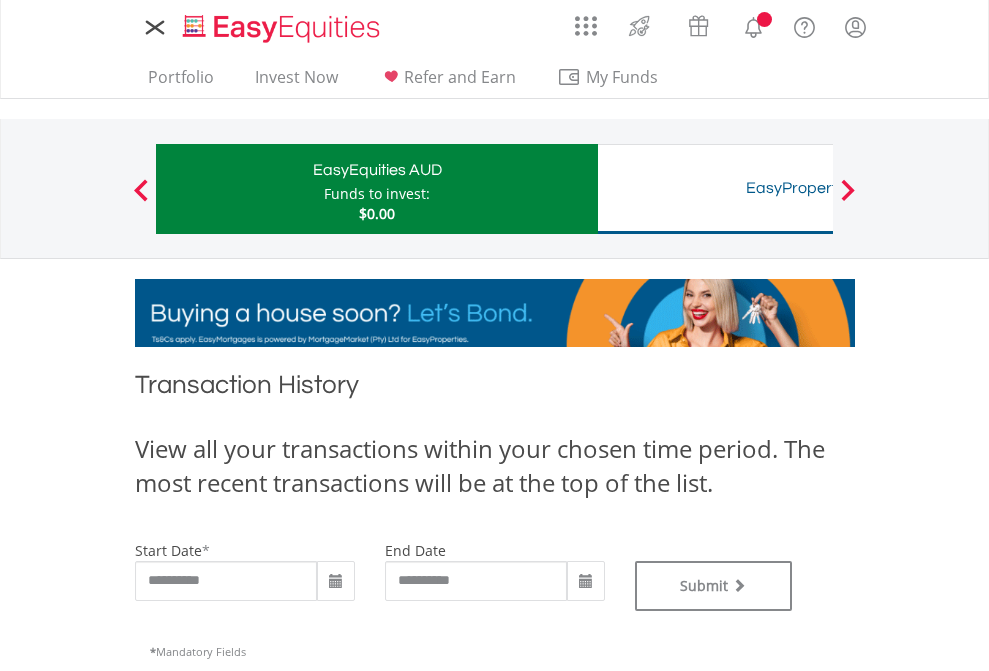 scroll, scrollTop: 0, scrollLeft: 0, axis: both 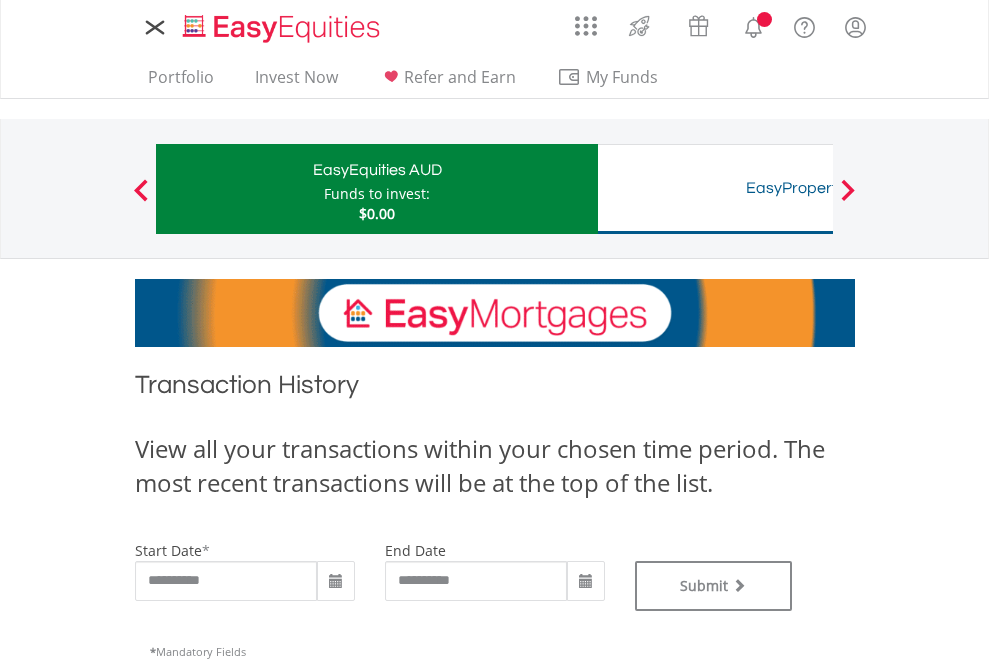 type on "**********" 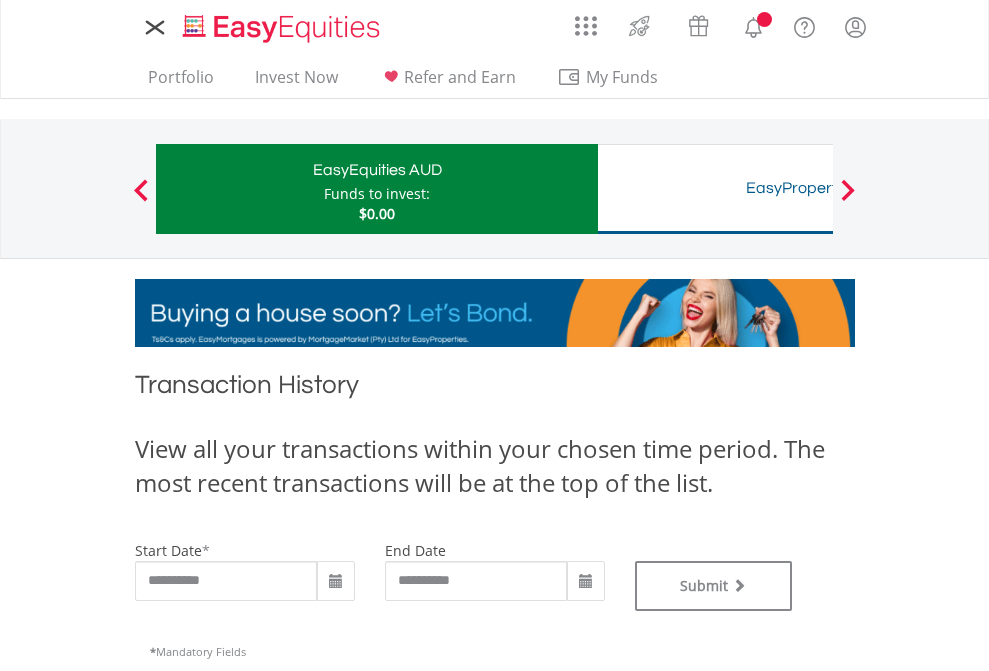 type on "**********" 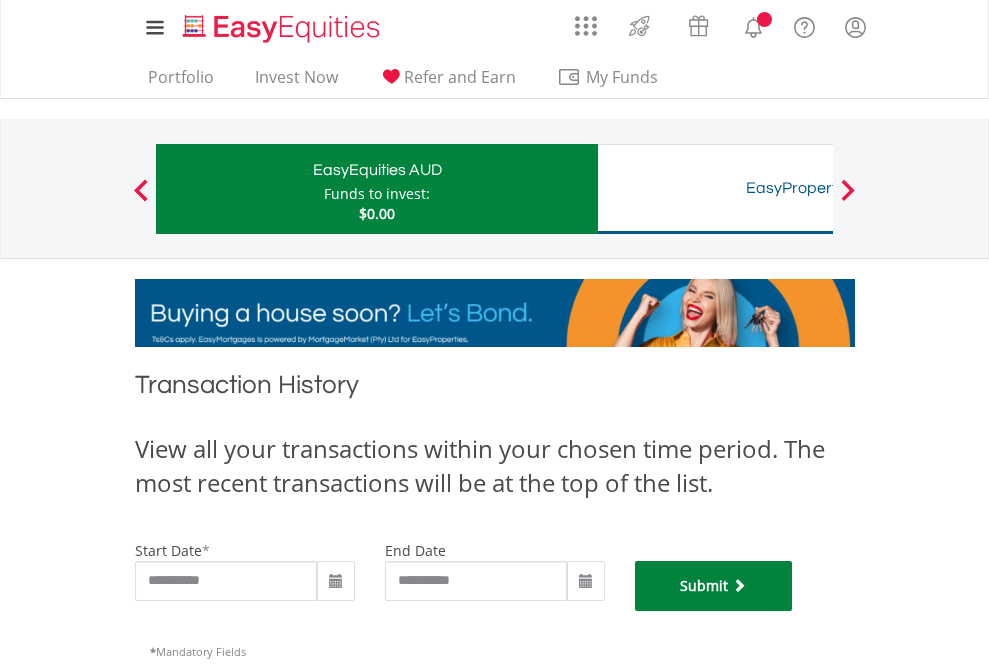 click on "Submit" at bounding box center [714, 586] 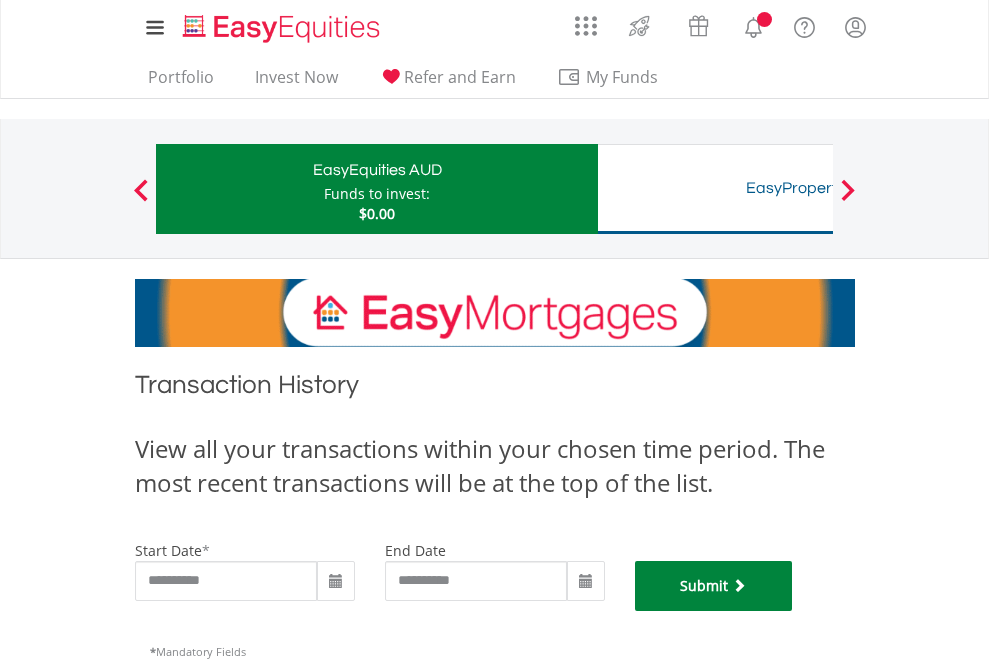 scroll, scrollTop: 811, scrollLeft: 0, axis: vertical 